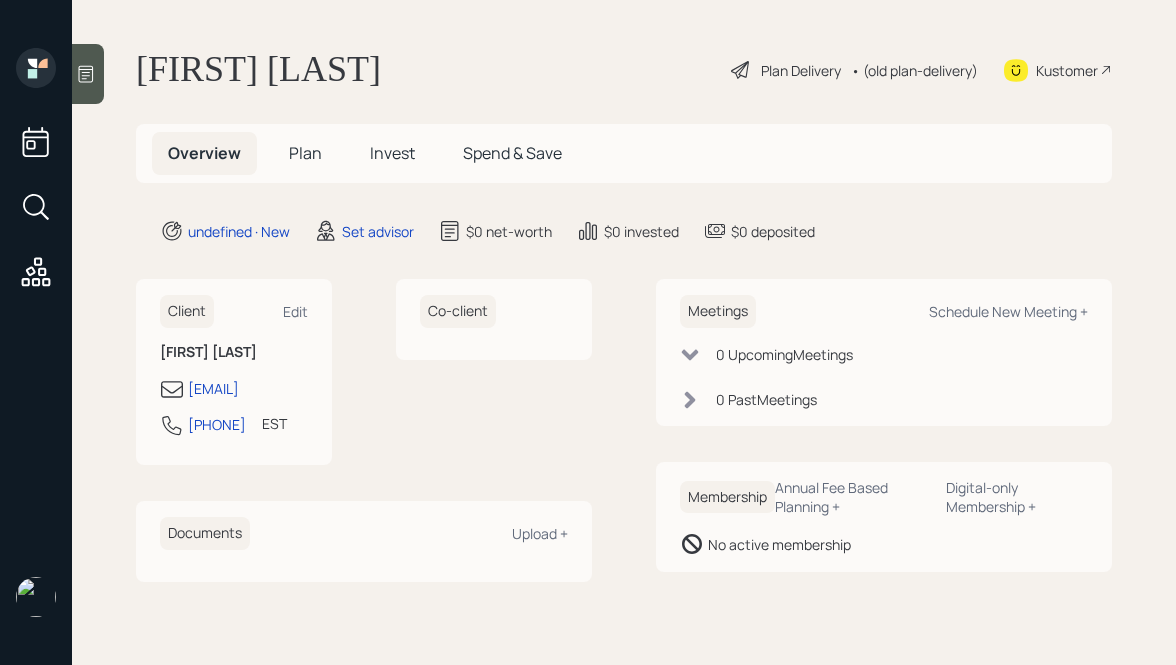 scroll, scrollTop: 0, scrollLeft: 0, axis: both 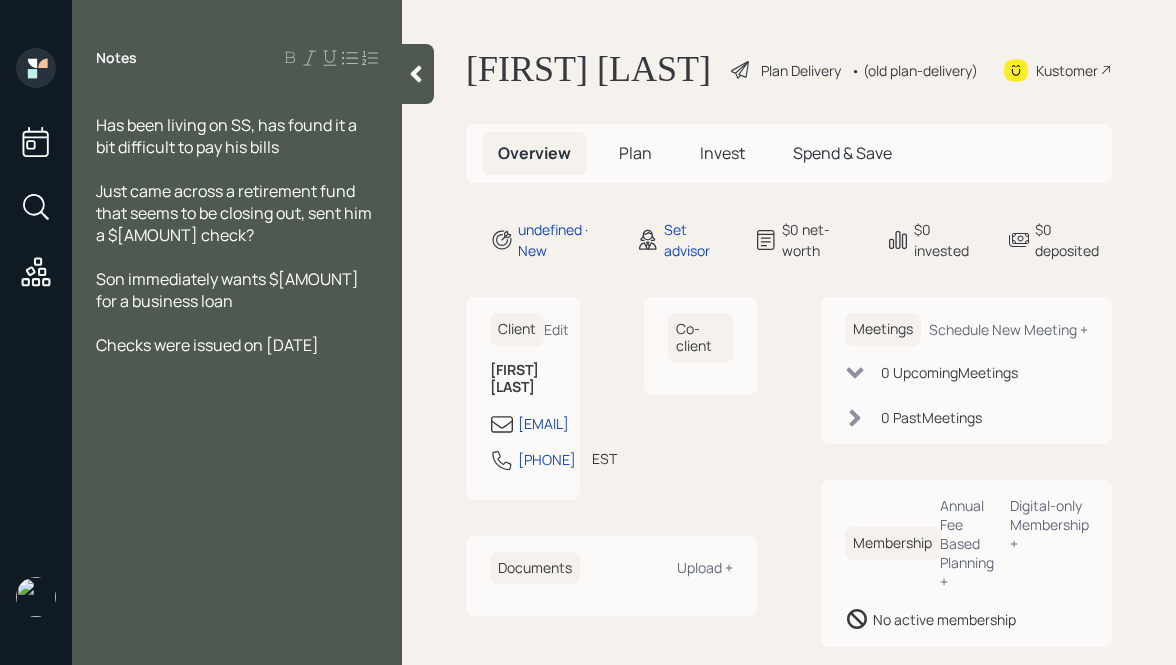 click on "Just came across a retirement fund that seems to be closing out, sent him a $[AMOUNT] check?" at bounding box center (228, 136) 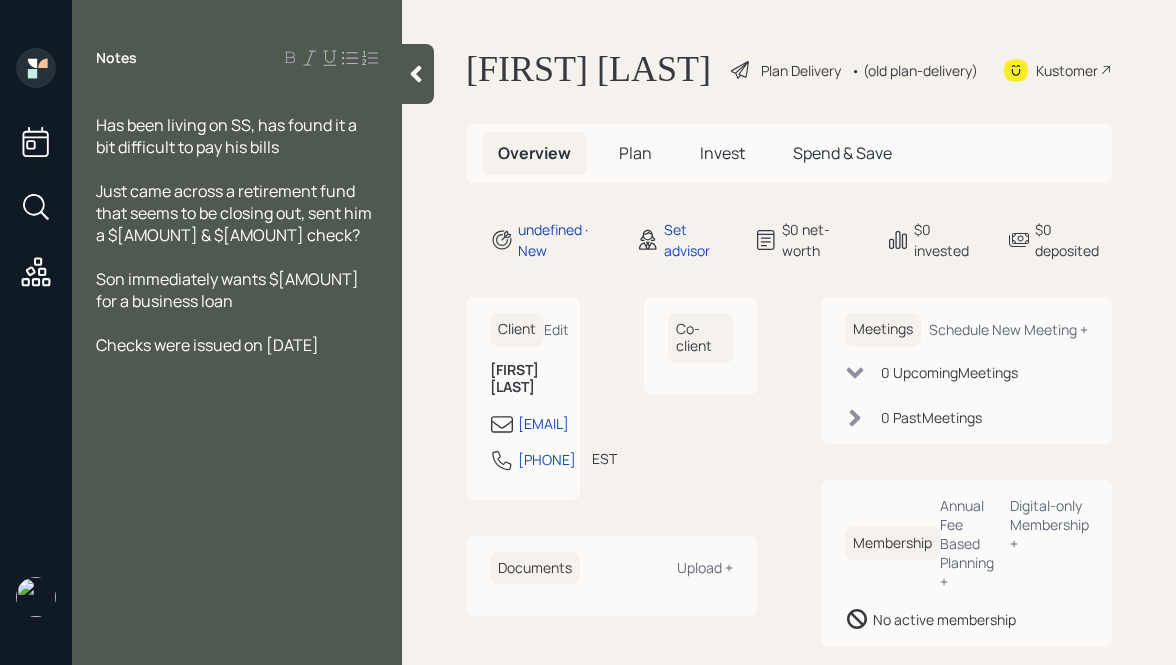 drag, startPoint x: 362, startPoint y: 344, endPoint x: 54, endPoint y: 366, distance: 308.78473 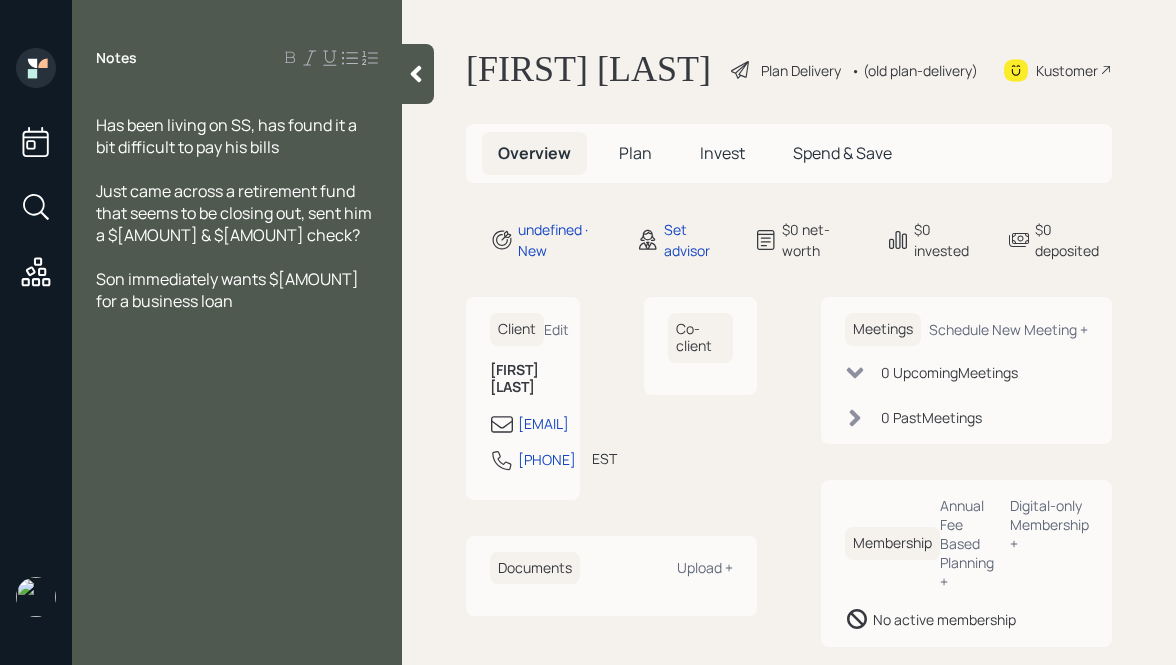 click on "Just came across a retirement fund that seems to be closing out, sent him a $[AMOUNT] & $[AMOUNT] check?" at bounding box center [237, 103] 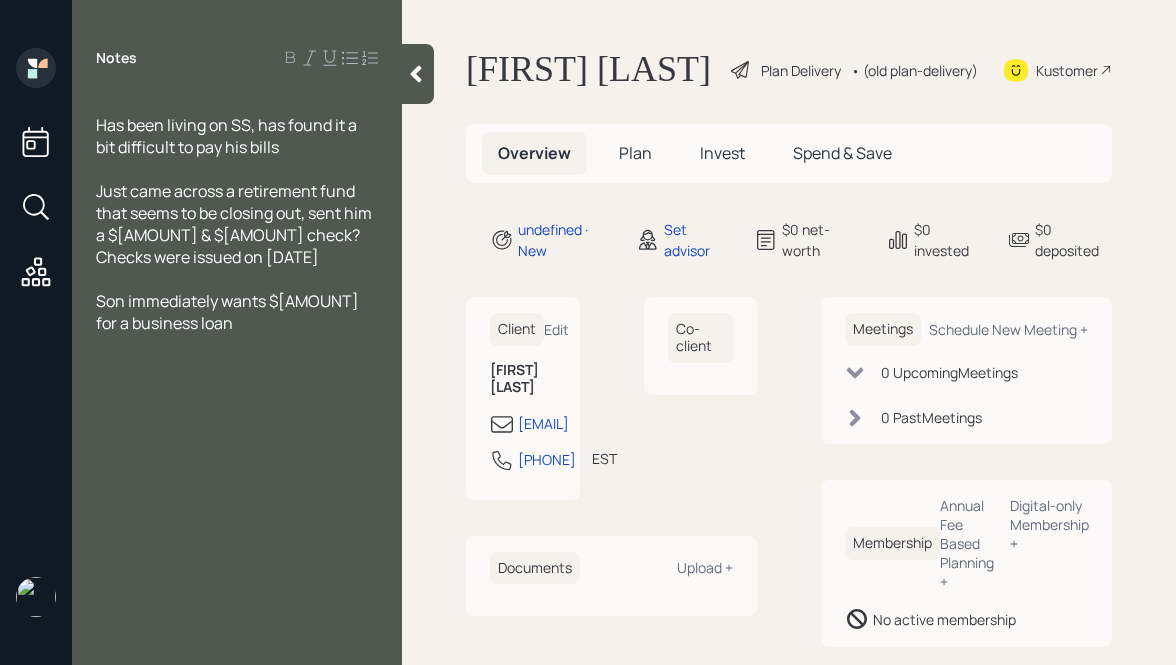 click on "Son immediately wants $[AMOUNT] for a business loan" at bounding box center [237, 103] 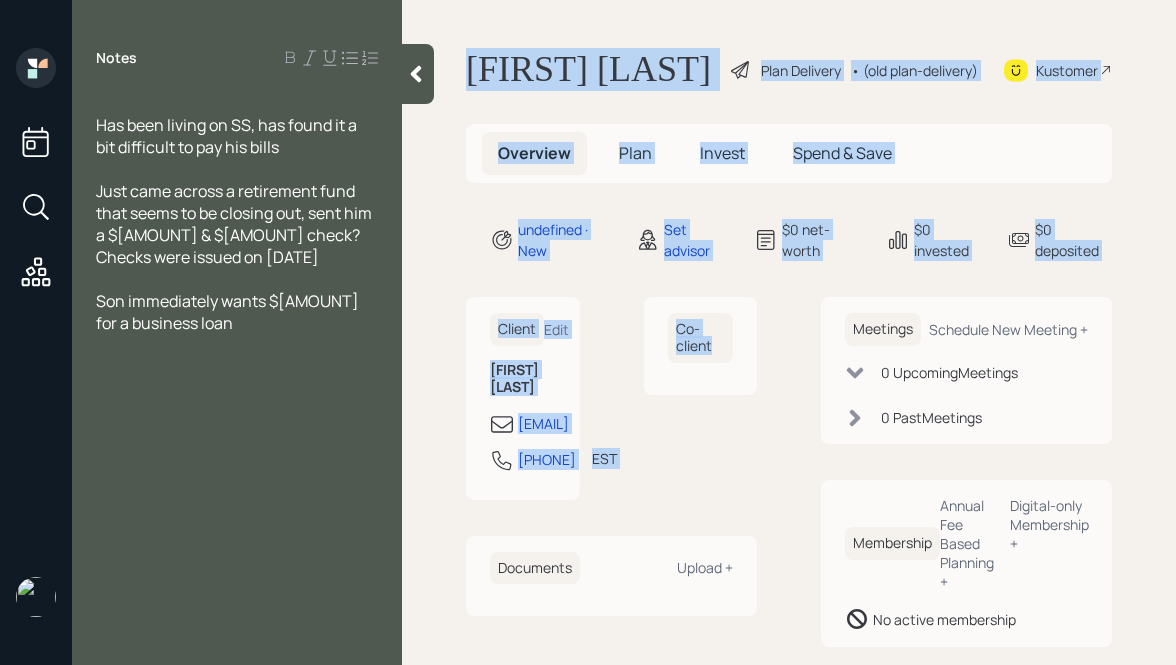 drag, startPoint x: 464, startPoint y: 57, endPoint x: 787, endPoint y: 431, distance: 494.17102 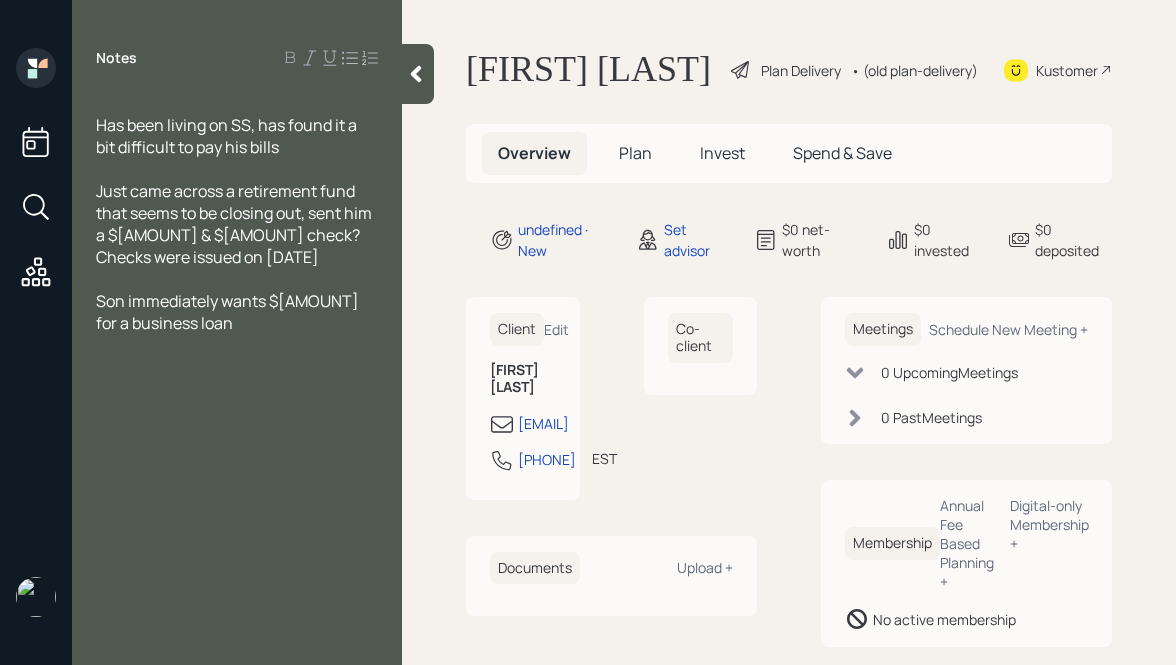 click on "Just came across a retirement fund that seems to be closing out, sent him a $[AMOUNT] & $[AMOUNT] check? Checks were issued on [DATE]" at bounding box center [228, 136] 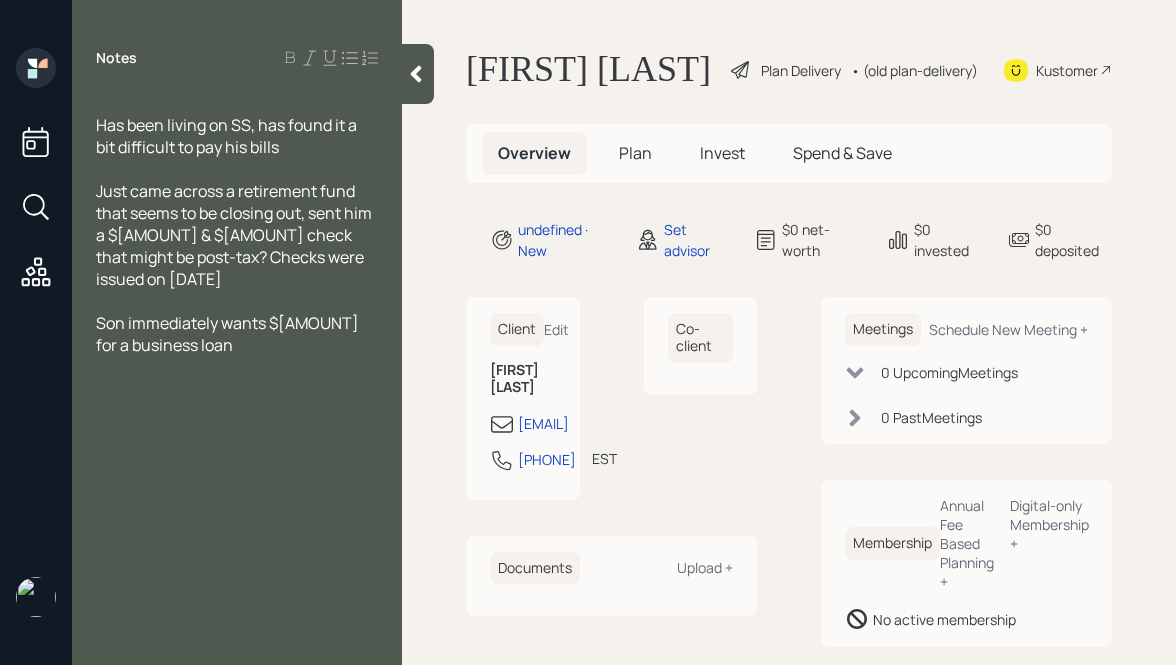 click on "Has been living on SS, has found it a bit difficult to pay his bills" at bounding box center (228, 136) 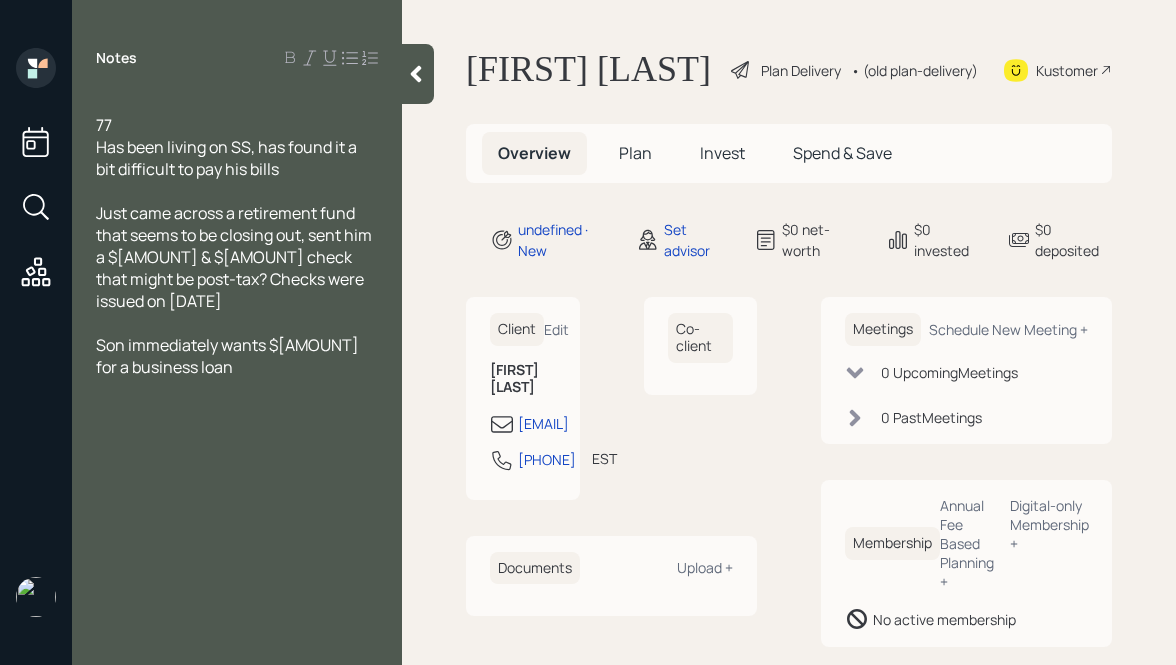click on "Has been living on SS, has found it a bit difficult to pay his bills" at bounding box center [104, 125] 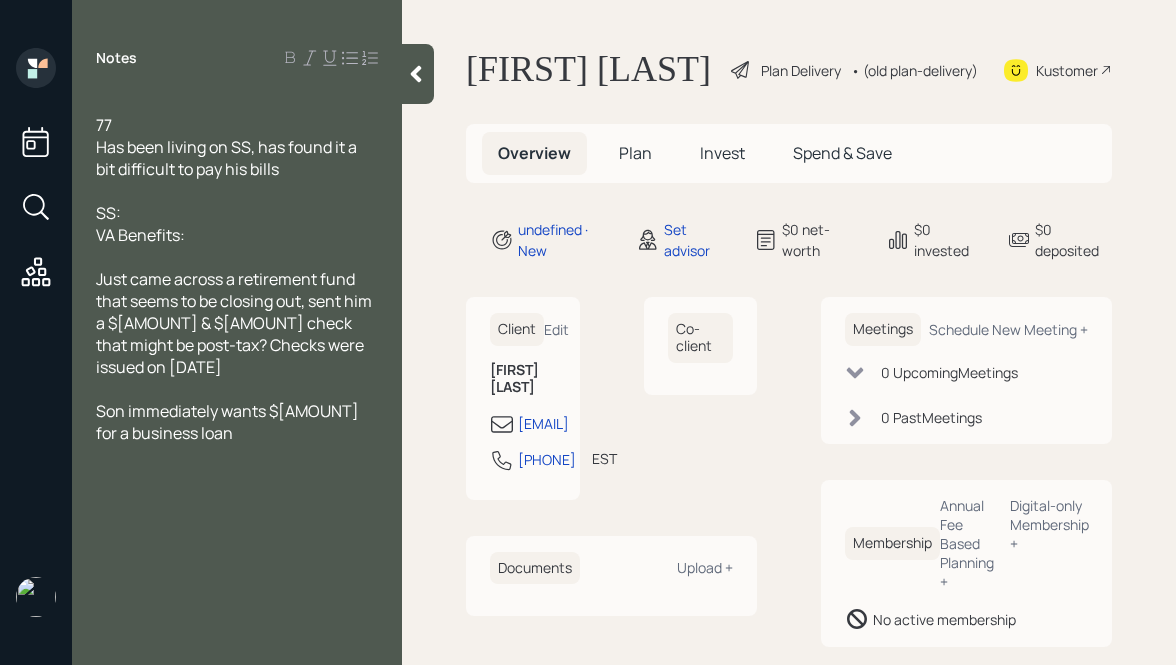 click on "SS:" at bounding box center (237, 103) 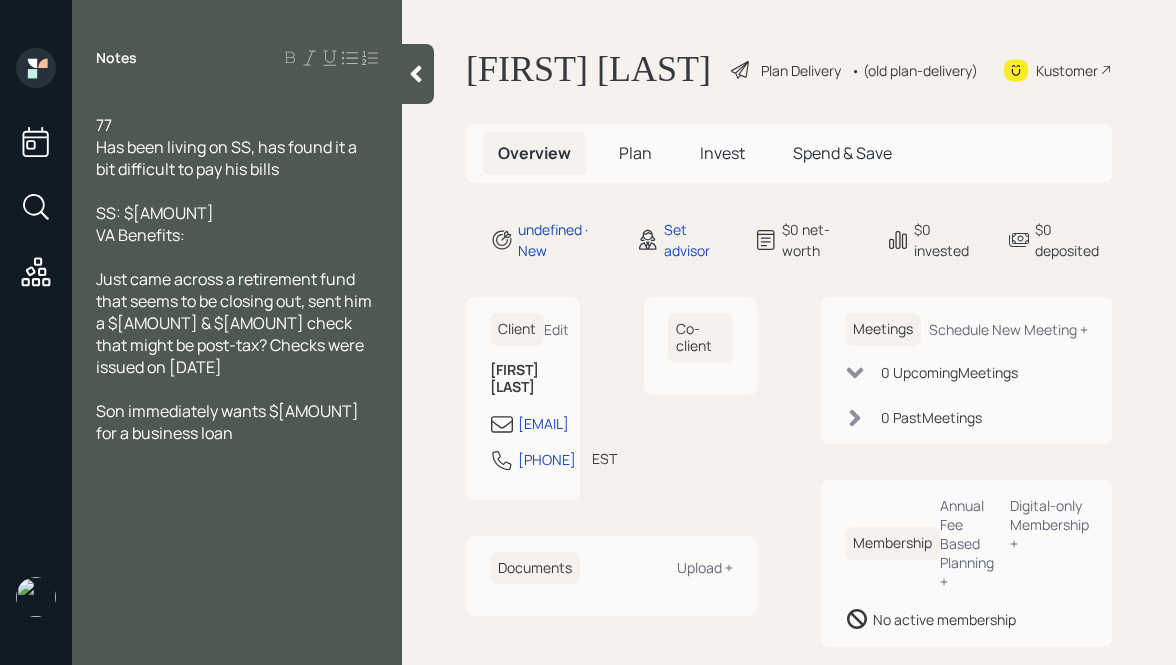 click on "VA Benefits:" at bounding box center (237, 103) 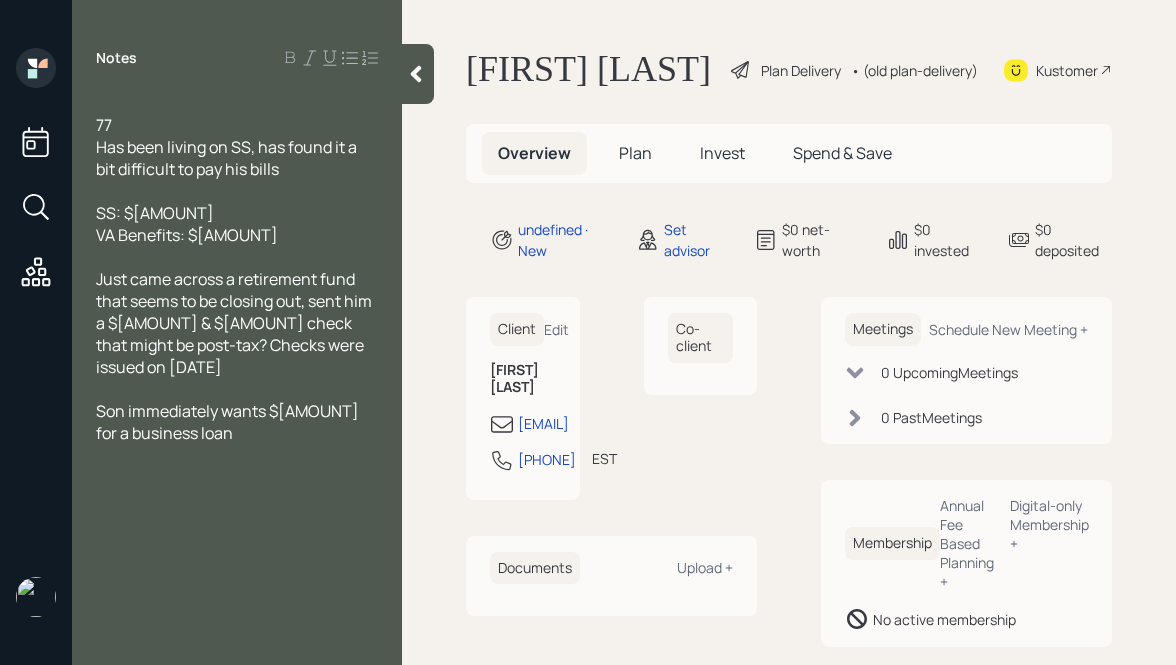 click on "SS: $[AMOUNT]" at bounding box center (104, 125) 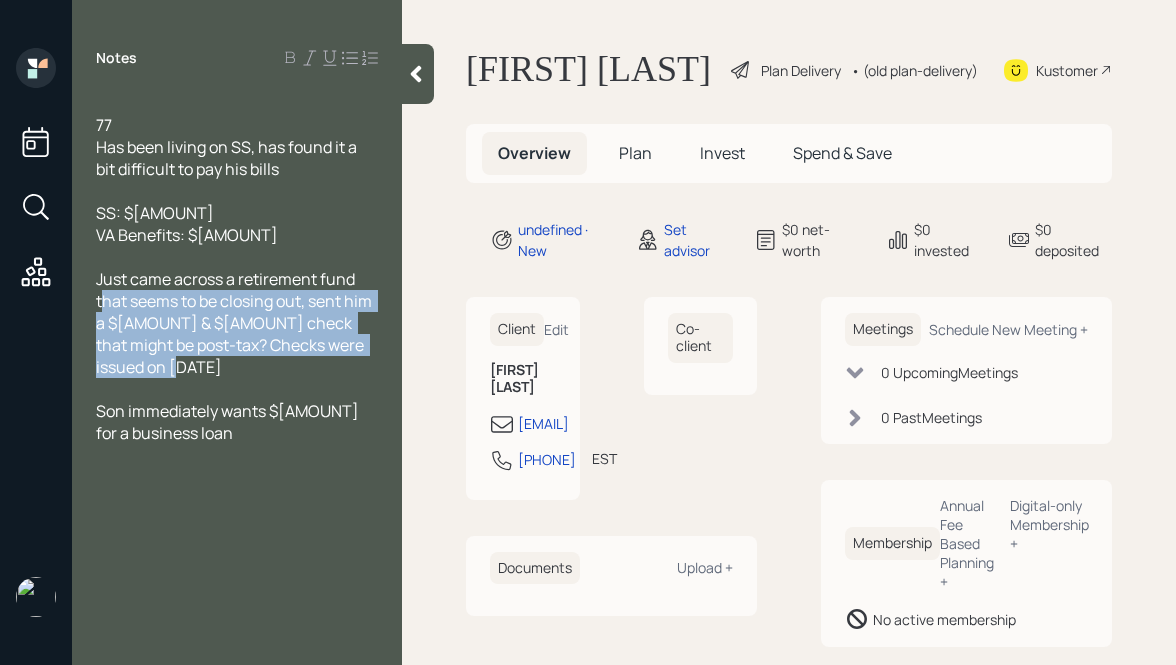 drag, startPoint x: 167, startPoint y: 363, endPoint x: 107, endPoint y: 281, distance: 101.607086 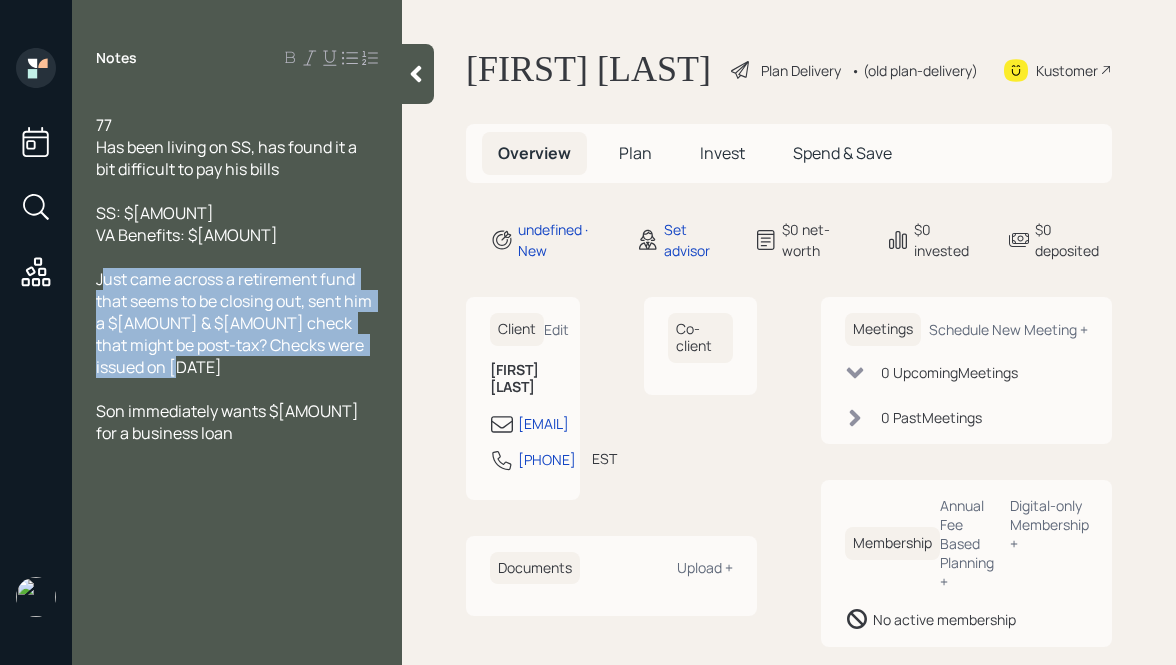 click on "Just came across a retirement fund that seems to be closing out, sent him a $[AMOUNT] & $[AMOUNT] check that might be post-tax? Checks were issued on [DATE]" at bounding box center (104, 125) 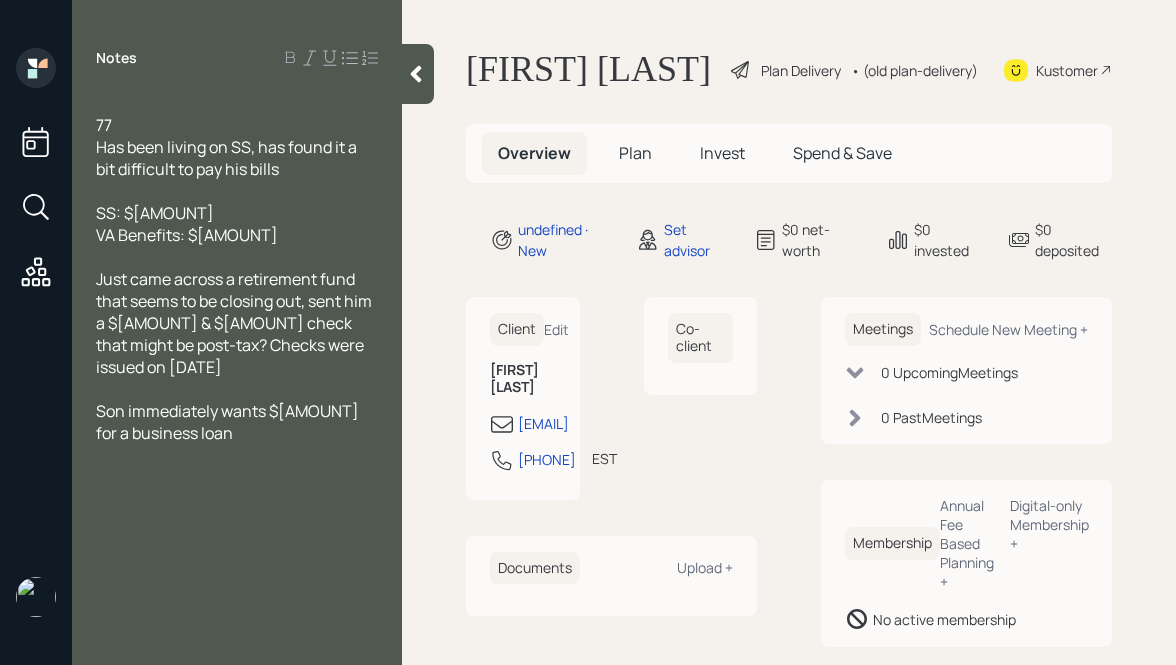 click on "Just came across a retirement fund that seems to be closing out, sent him a $[AMOUNT] & $[AMOUNT] check that might be post-tax? Checks were issued on [DATE]" at bounding box center (237, 103) 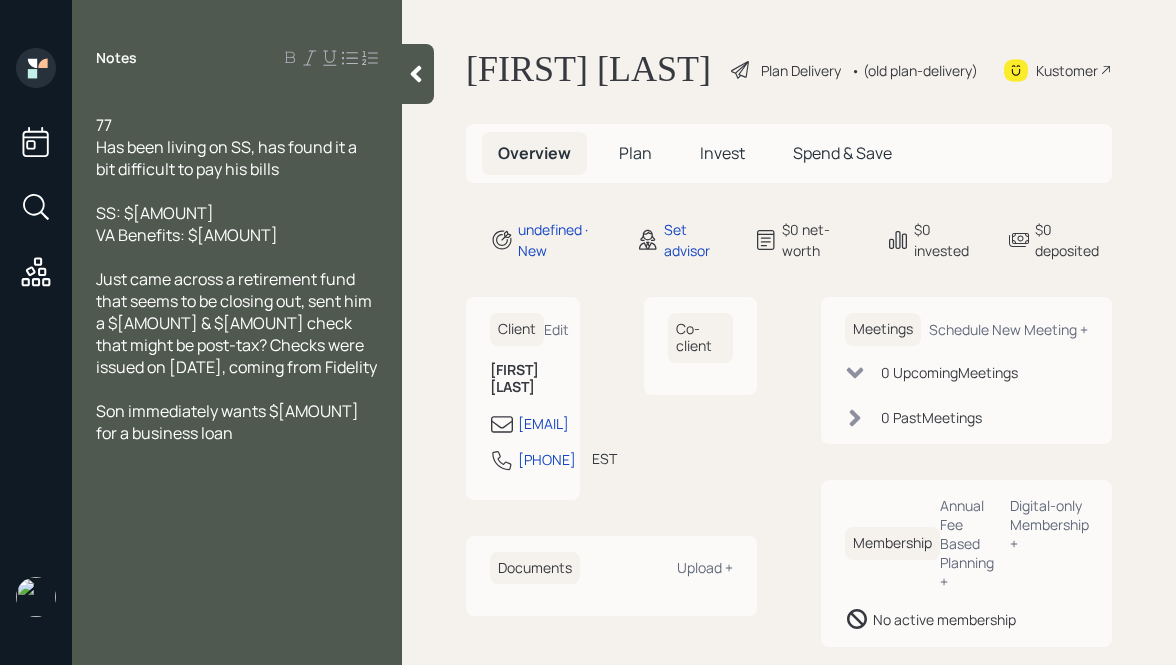 click on "Son immediately wants $[AMOUNT] for a business loan" at bounding box center (237, 103) 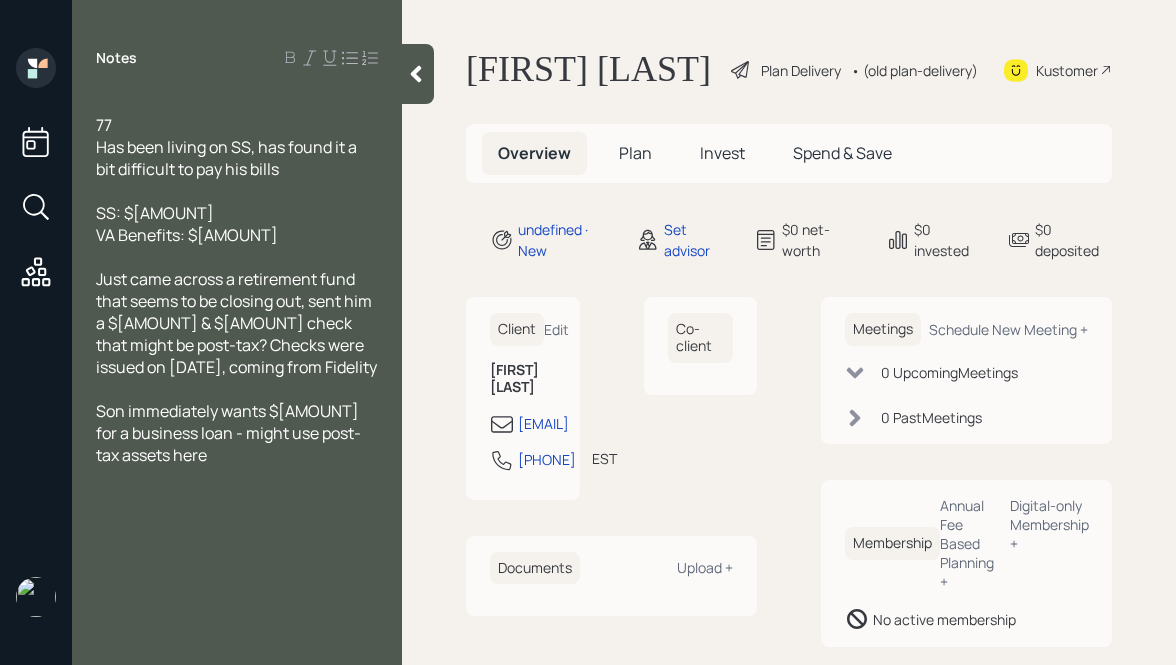 click on "Just came across a retirement fund that seems to be closing out, sent him a $[AMOUNT] & $[AMOUNT] check that might be post-tax? Checks were issued on [DATE], coming from Fidelity" at bounding box center [237, 103] 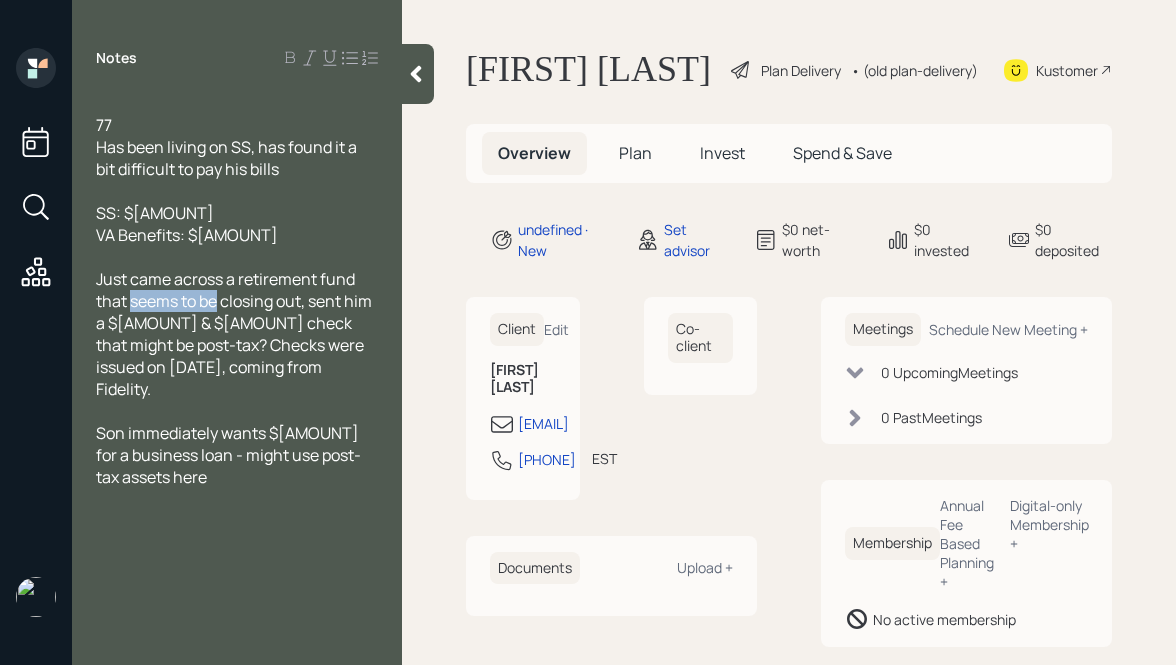drag, startPoint x: 221, startPoint y: 300, endPoint x: 129, endPoint y: 307, distance: 92.26592 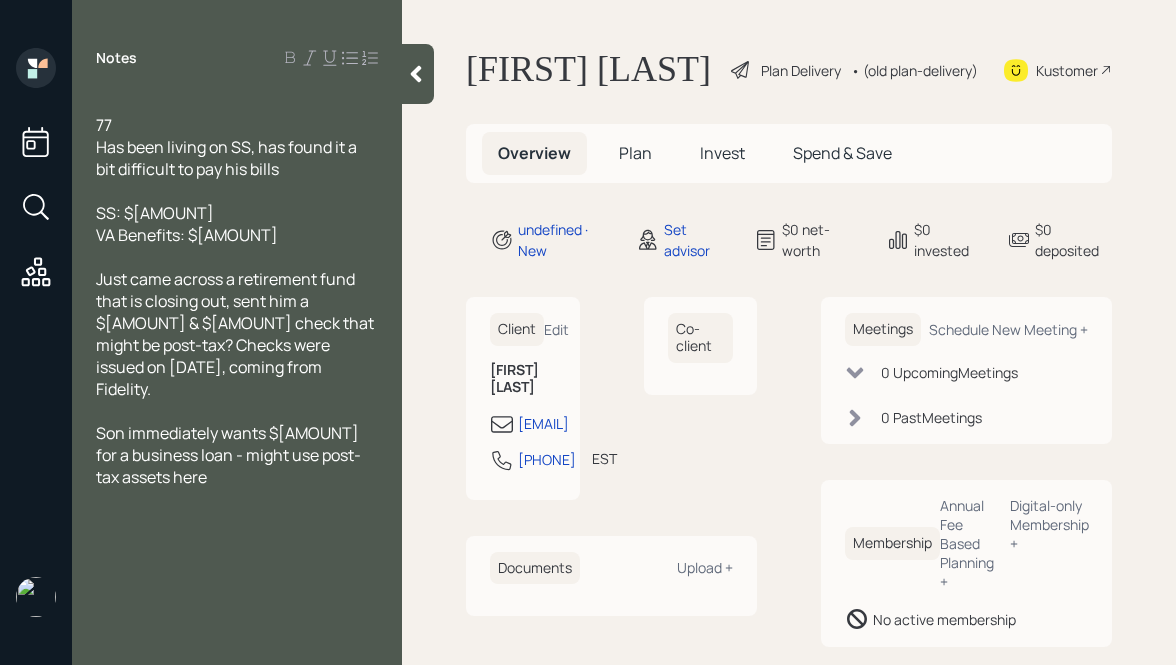 click on "VA Benefits: $[AMOUNT]" at bounding box center [237, 103] 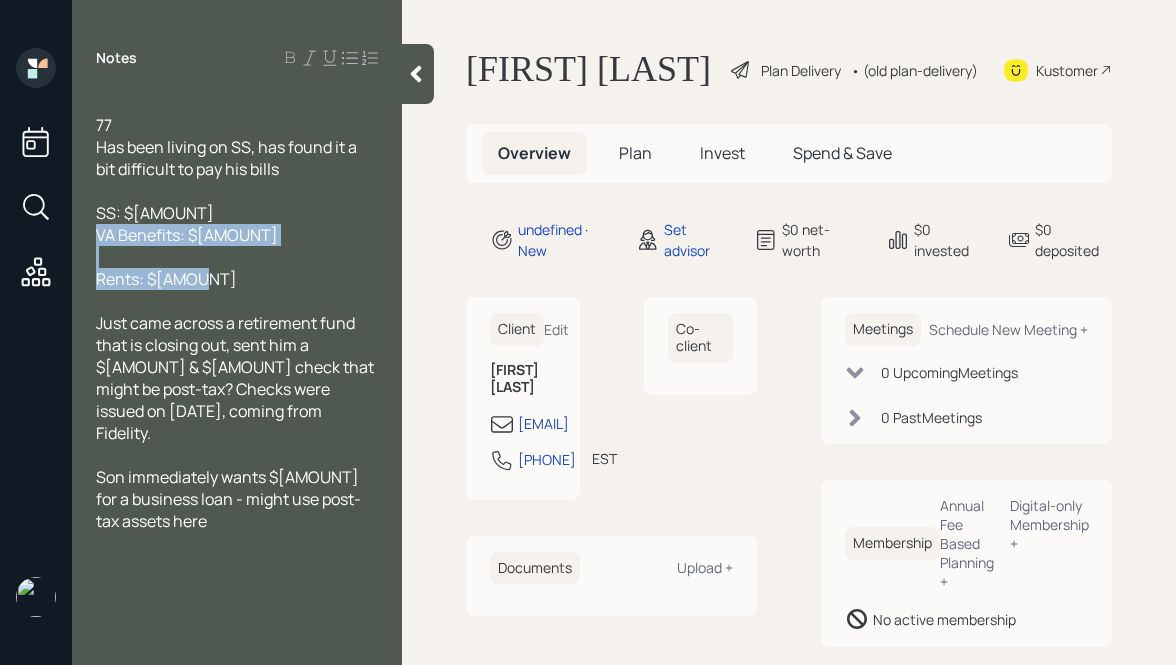 drag, startPoint x: 247, startPoint y: 275, endPoint x: 96, endPoint y: 225, distance: 159.06288 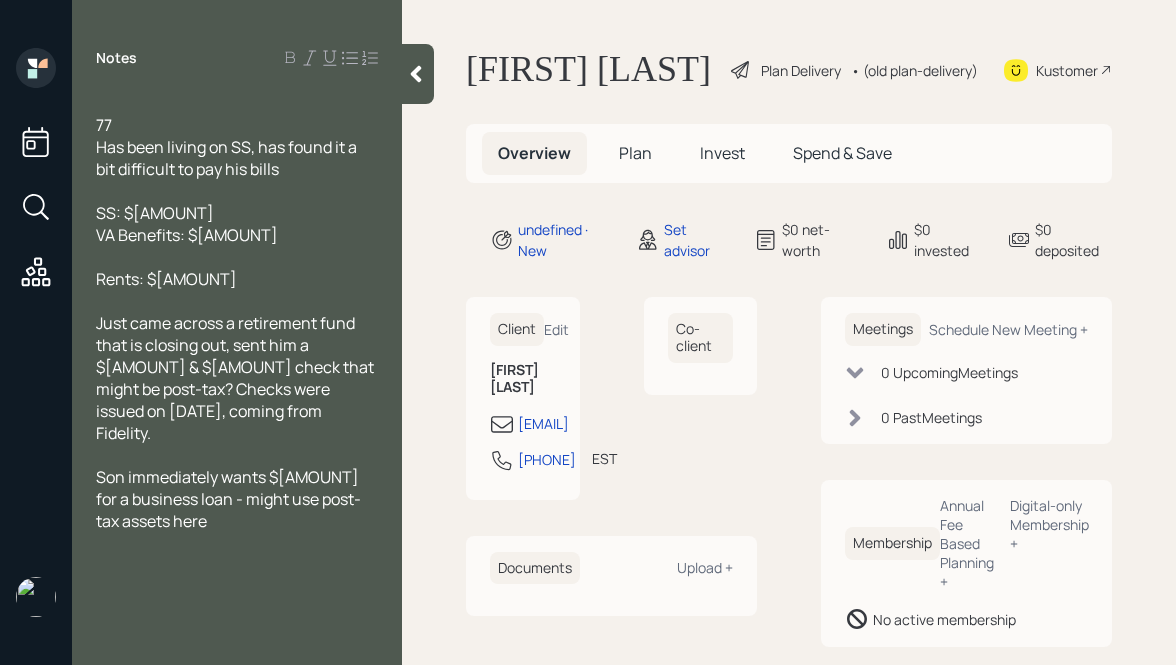 click at bounding box center (237, 103) 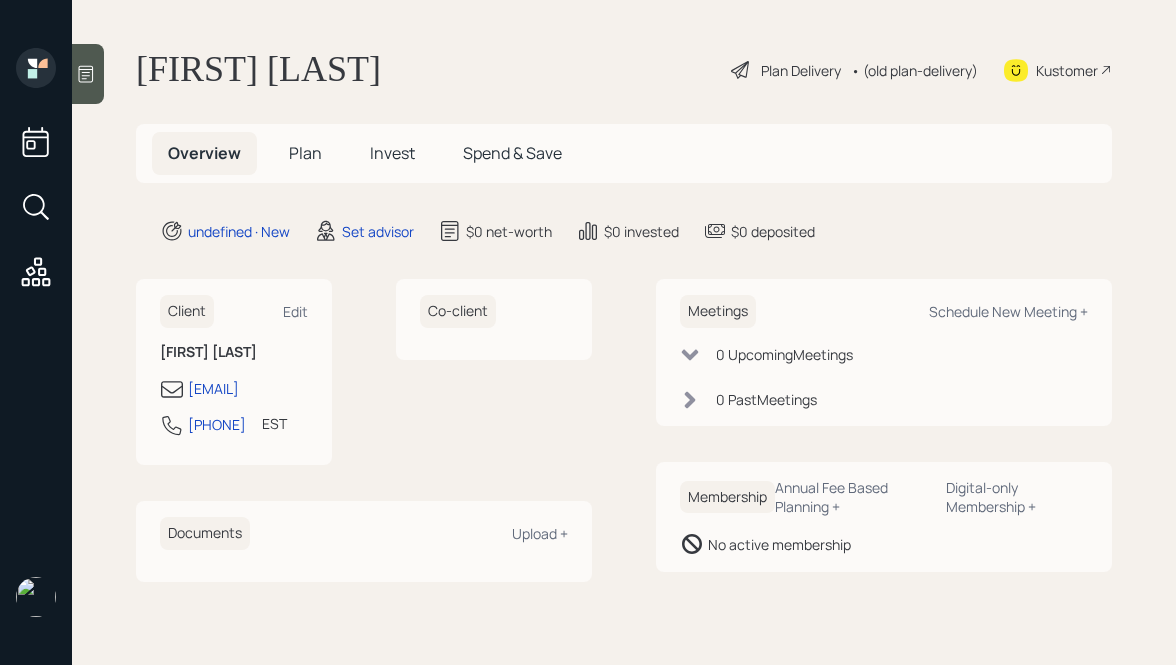 click on "Meetings Schedule New Meeting +" at bounding box center (234, 311) 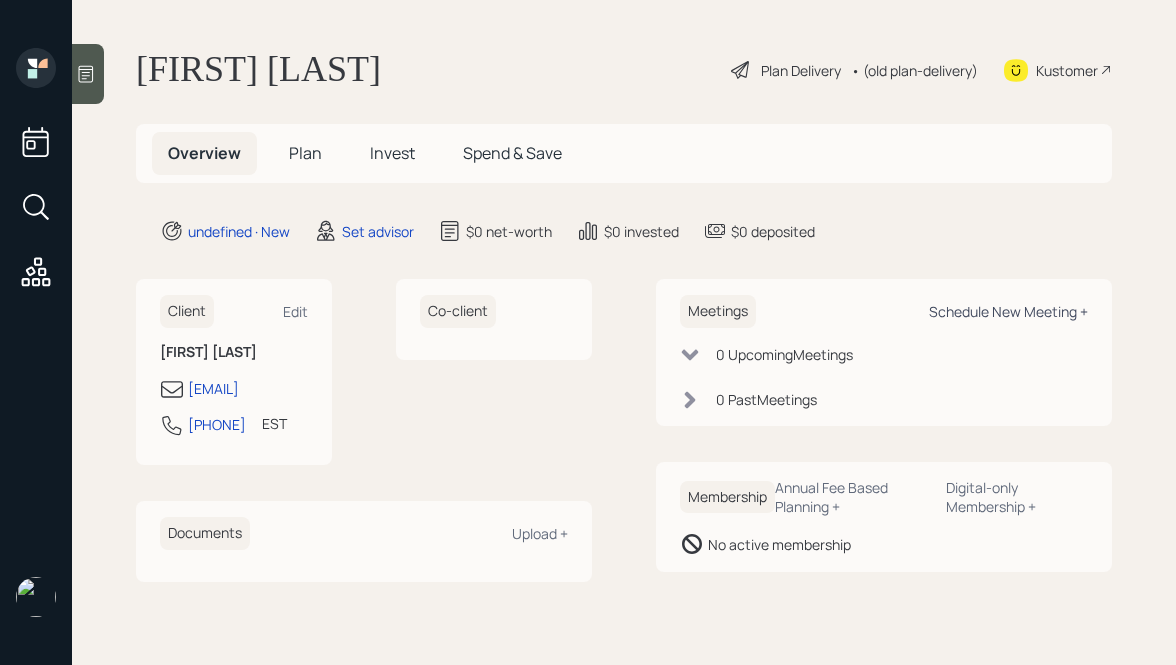 click on "Schedule New Meeting +" at bounding box center (295, 311) 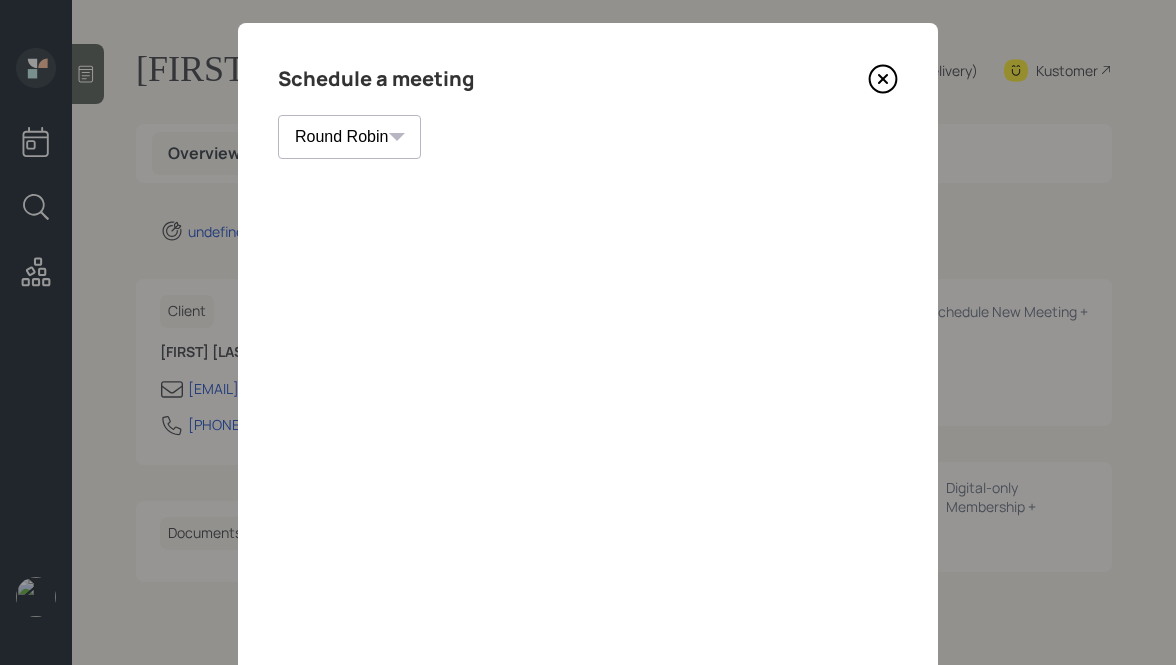 scroll, scrollTop: 0, scrollLeft: 0, axis: both 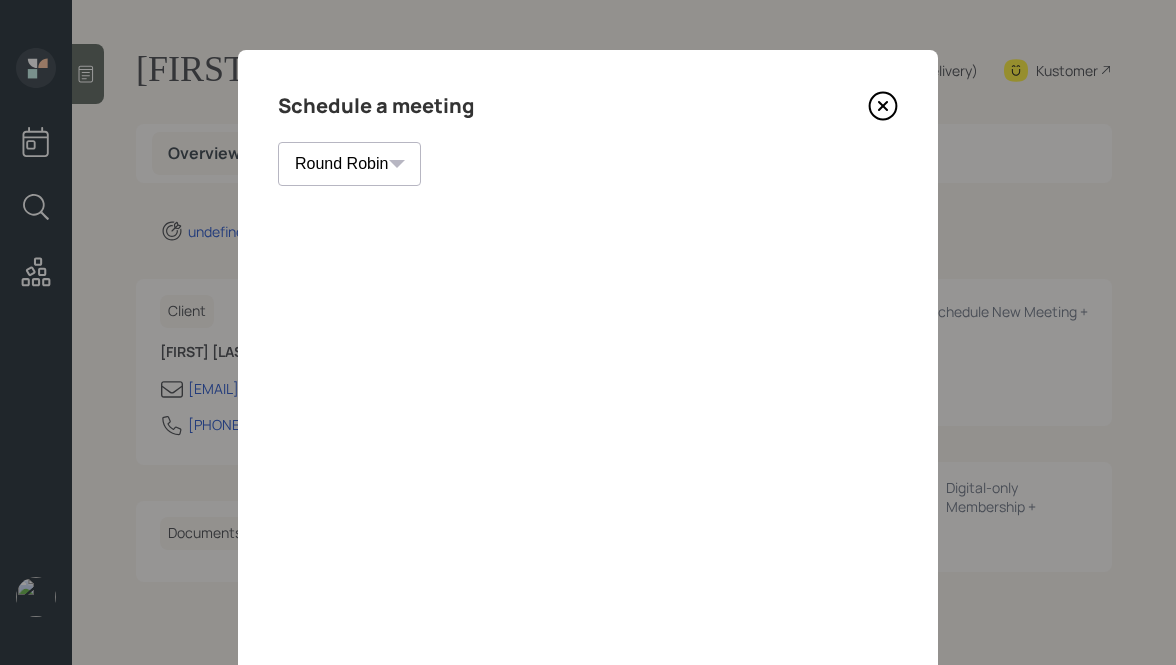 click at bounding box center (883, 106) 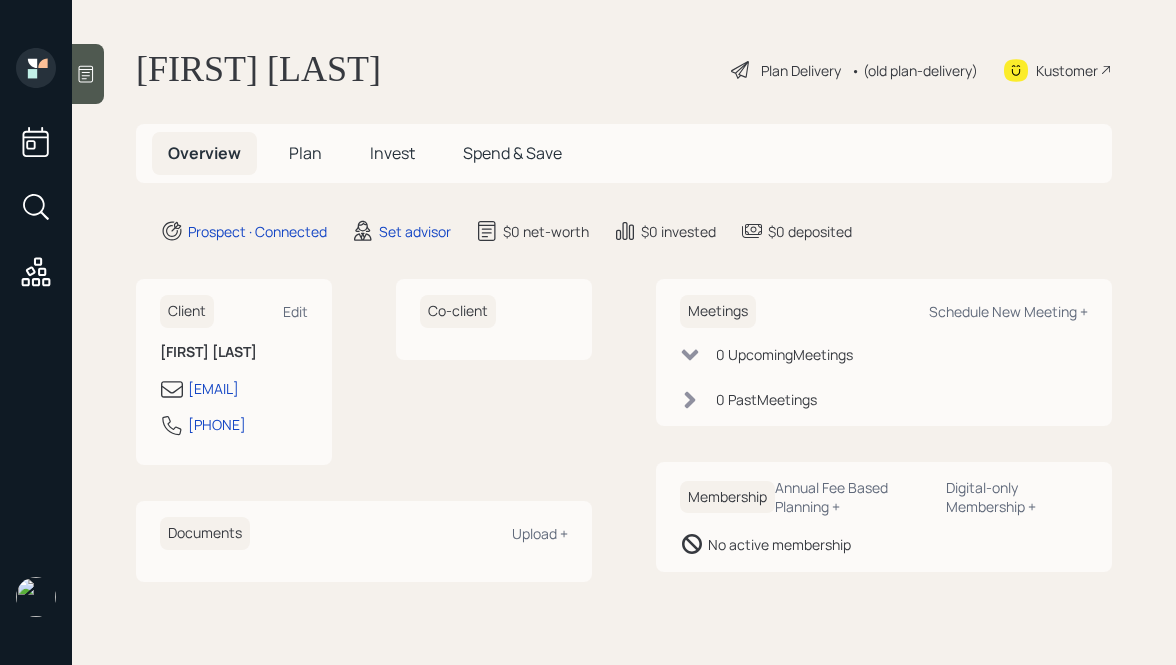 scroll, scrollTop: 0, scrollLeft: 0, axis: both 